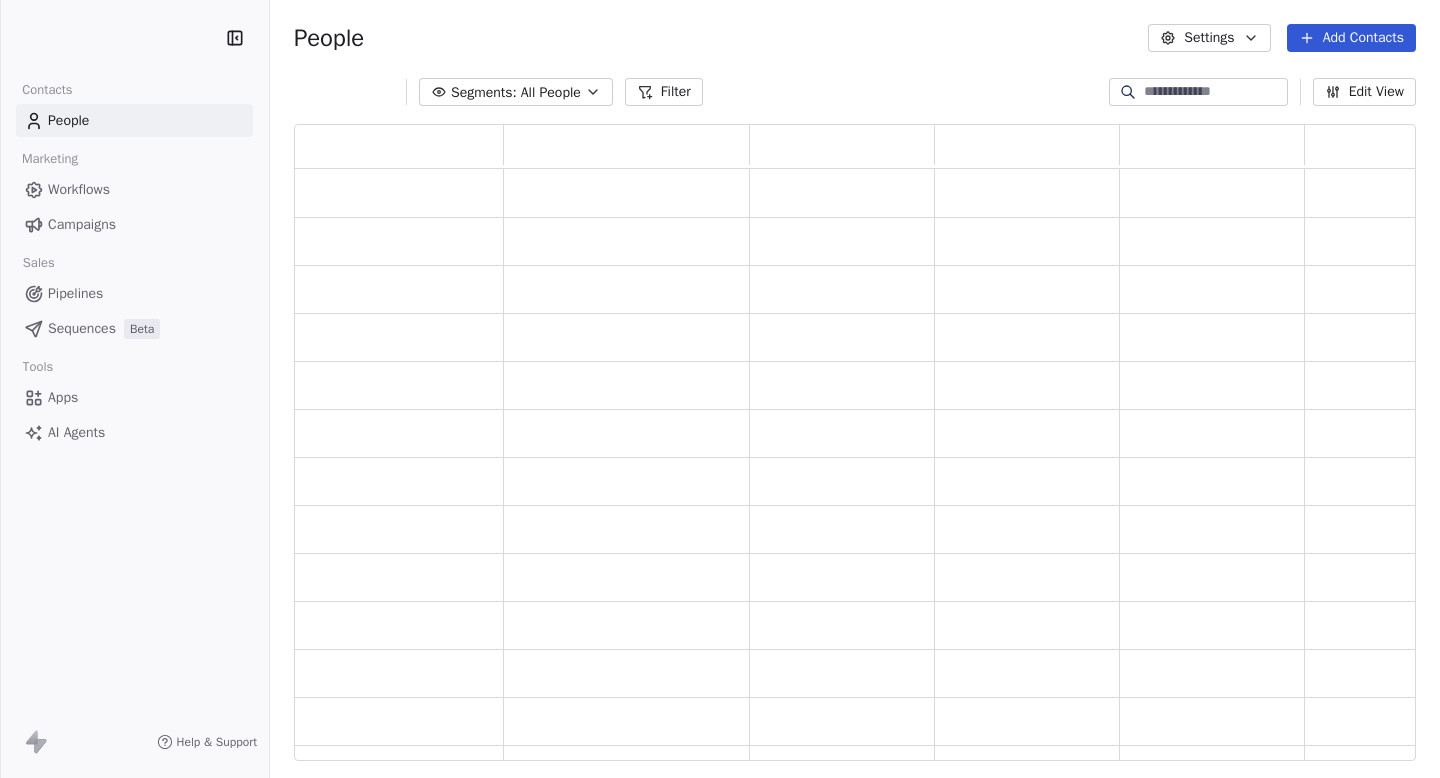 scroll, scrollTop: 0, scrollLeft: 0, axis: both 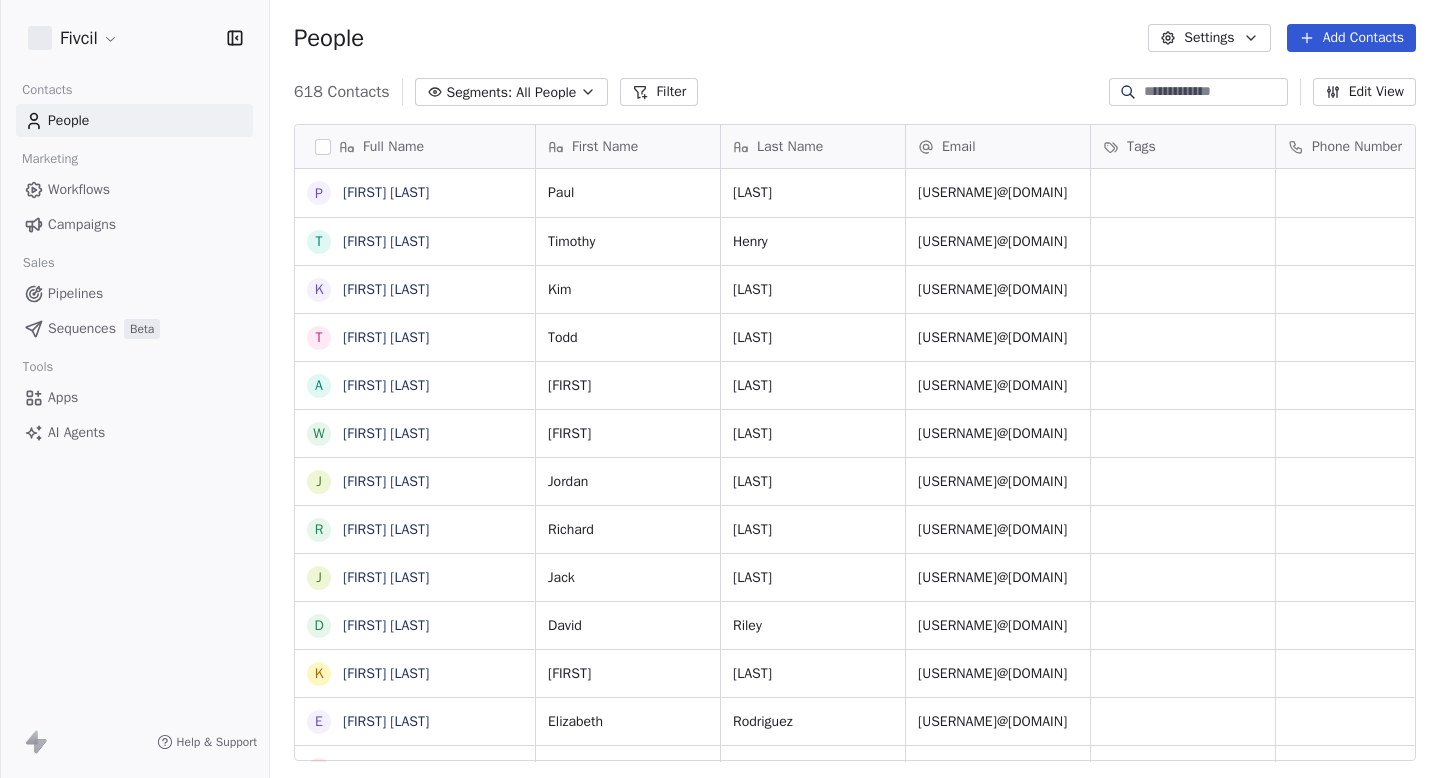 click on "Workflows" at bounding box center (134, 189) 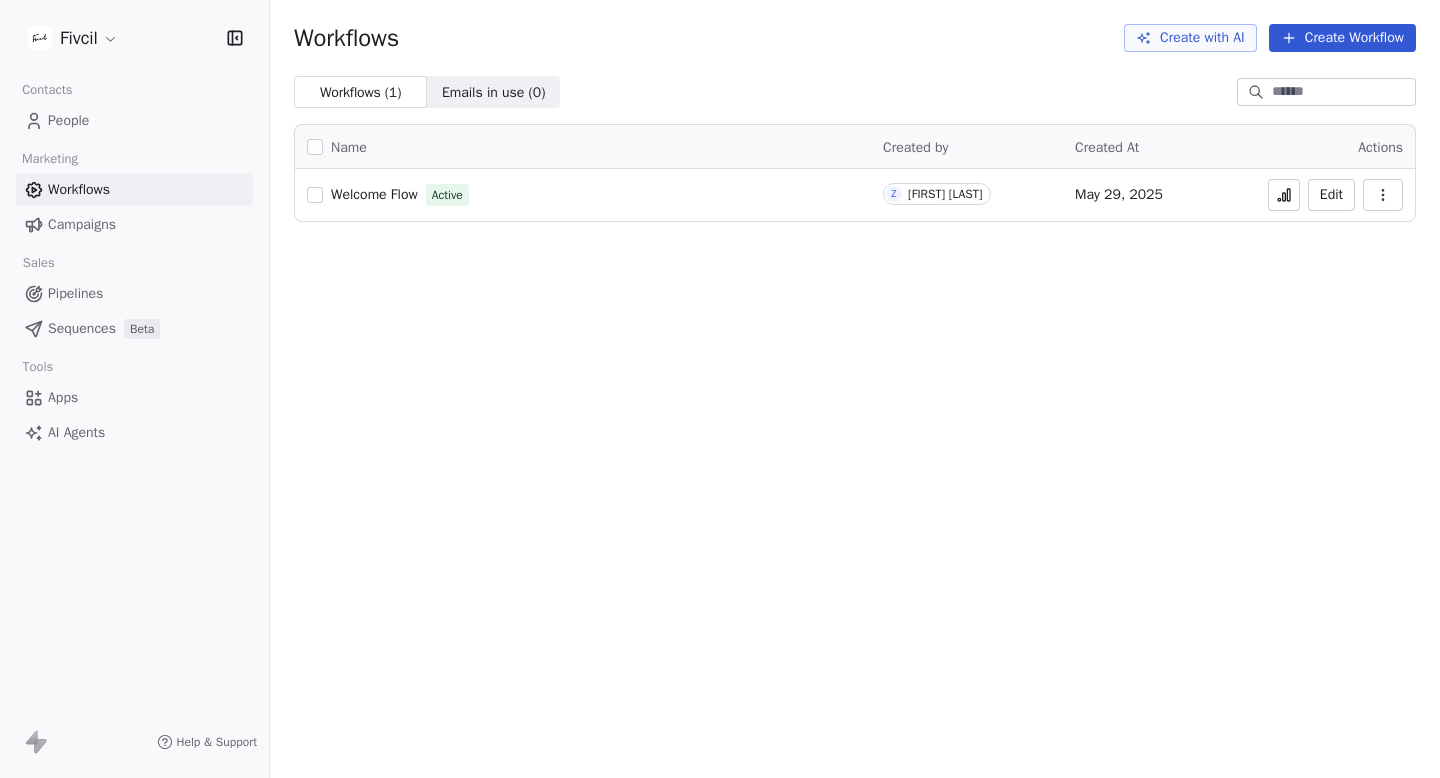 click on "Campaigns" at bounding box center (134, 224) 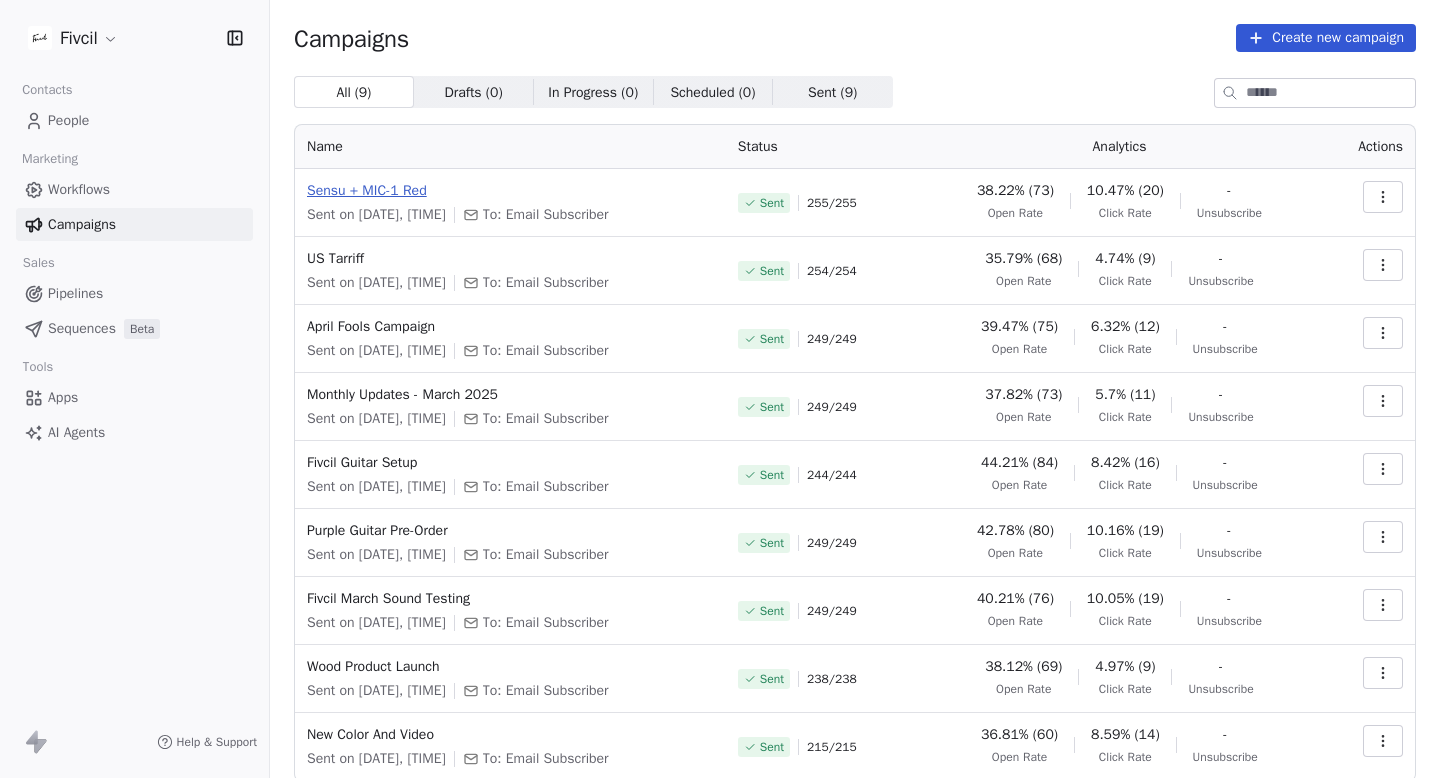 click on "Sensu + MIC-1 Red" at bounding box center [510, 191] 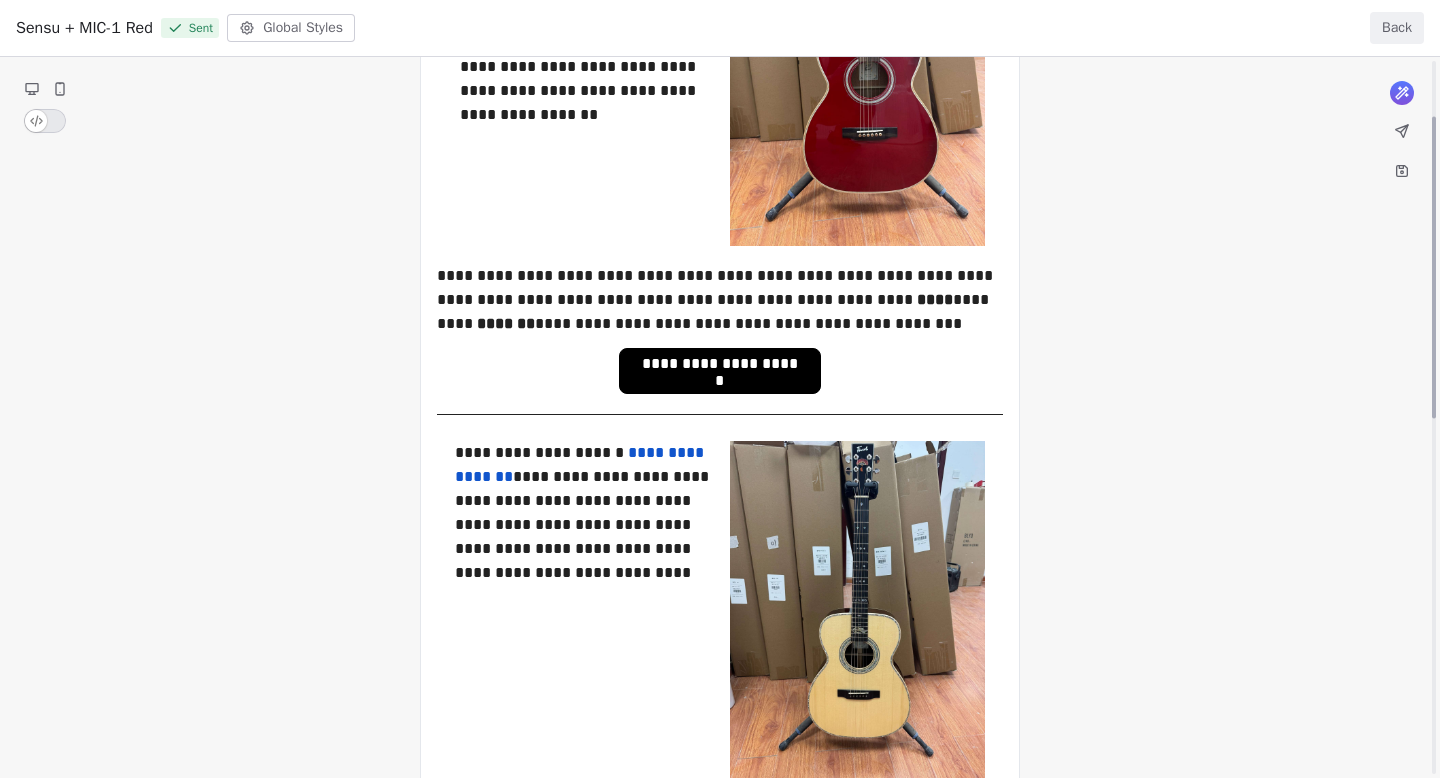 scroll, scrollTop: 0, scrollLeft: 0, axis: both 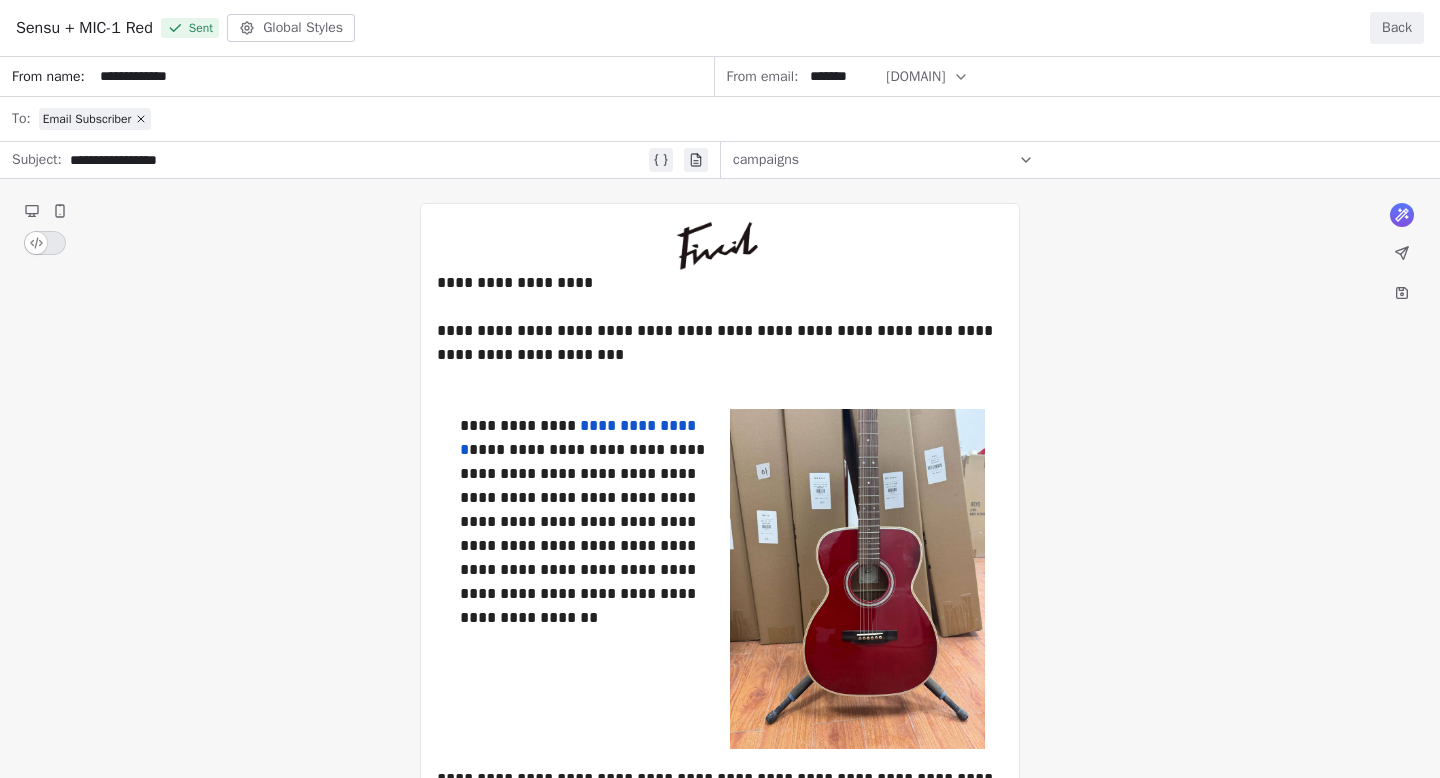 click on "Back" at bounding box center [1397, 28] 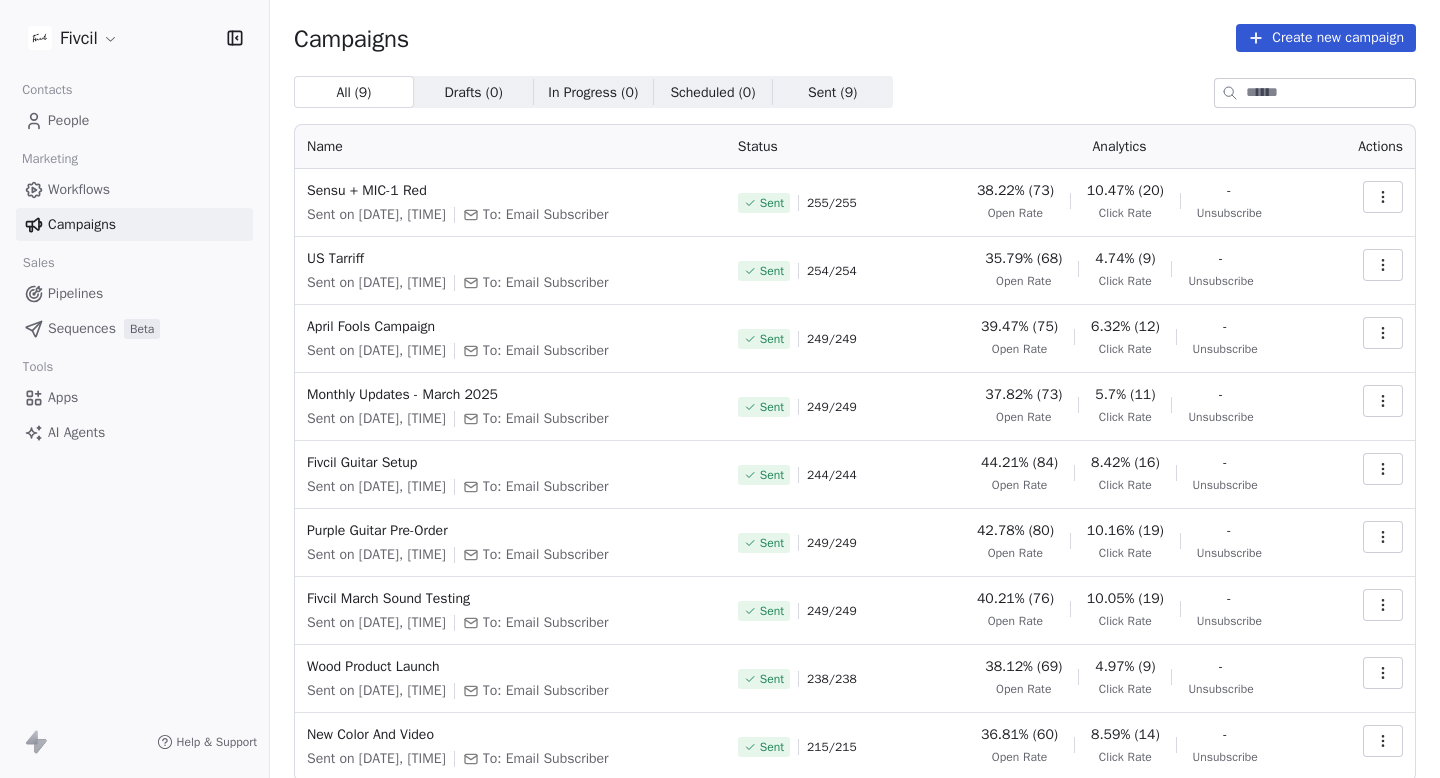 click on "Sent on [DATE], [TIME] To: Email Subscriber Sent [NUMBER] / [NUMBER] [PERCENTAGE] ( [NUMBER] ) Open Rate [PERCENTAGE] ( [NUMBER] ) Click Rate - Unsubscribe US Tarriff Sent on [DATE], [TIME] To: Email Subscriber Sent [NUMBER] / [NUMBER] [PERCENTAGE] ( [NUMBER] ) Open Rate [PERCENTAGE] ( [NUMBER] ) Click Rate - Unsubscribe April Fools Campaign Sent on [DATE], [TIME] To: Email Subscriber Sent [NUMBER] / [NUMBER] [PERCENTAGE] ( [NUMBER] ) Open Rate [PERCENTAGE] ( [NUMBER] ) Click Rate - Unsubscribe Monthly Updates - March 2025 Sent on [DATE], [TIME] To: Email Subscriber Sent [NUMBER] / [NUMBER] [PERCENTAGE] ( [NUMBER] ) Open Rate [PERCENTAGE] ( [NUMBER] ) Click Rate - Unsubscribe Fivcil Guitar Setup Sent on [DATE], [TIME] To: Email Subscriber Sent [NUMBER] / [NUMBER] [PERCENTAGE] ( [NUMBER] ) Open Rate [PERCENTAGE] ( [NUMBER] ) -" at bounding box center (720, 389) 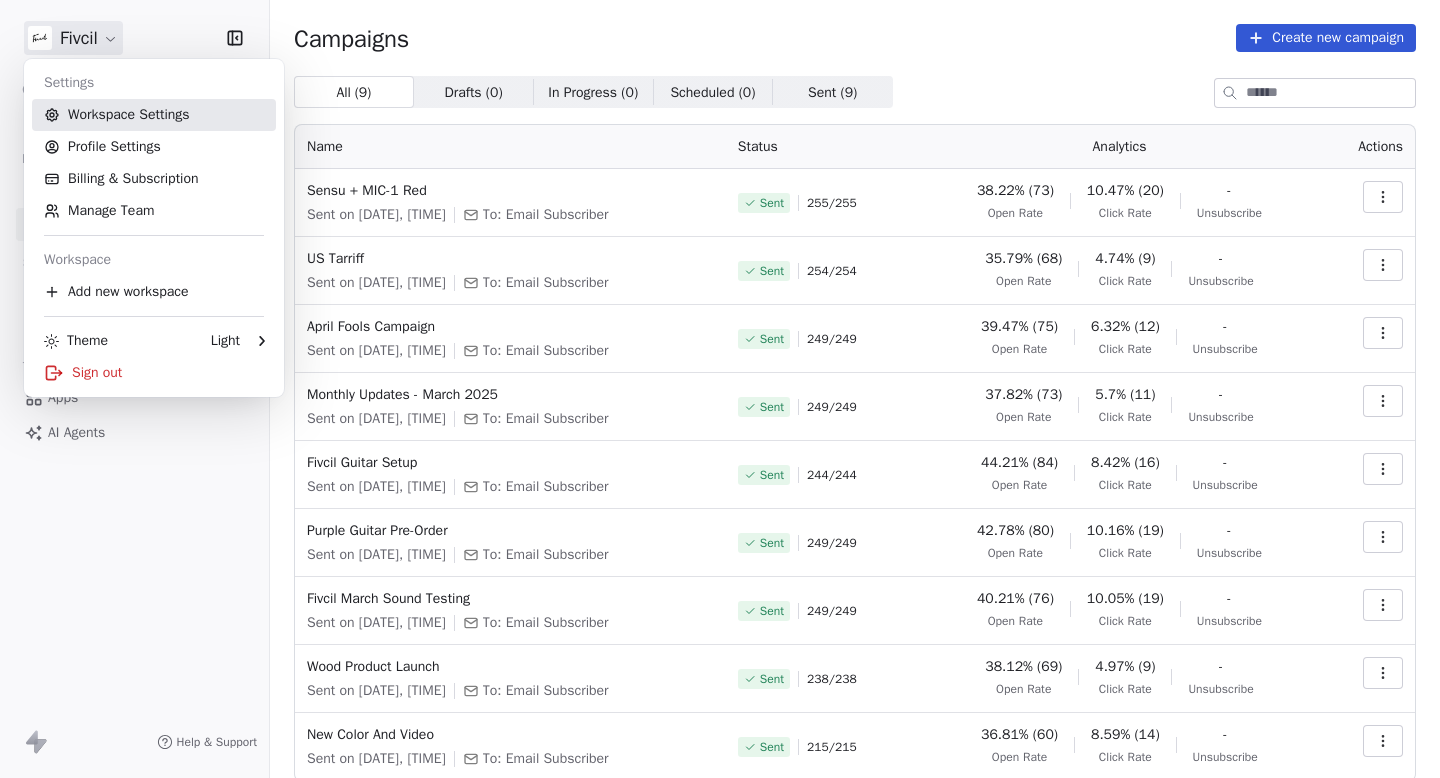 click on "Workspace Settings" at bounding box center [154, 115] 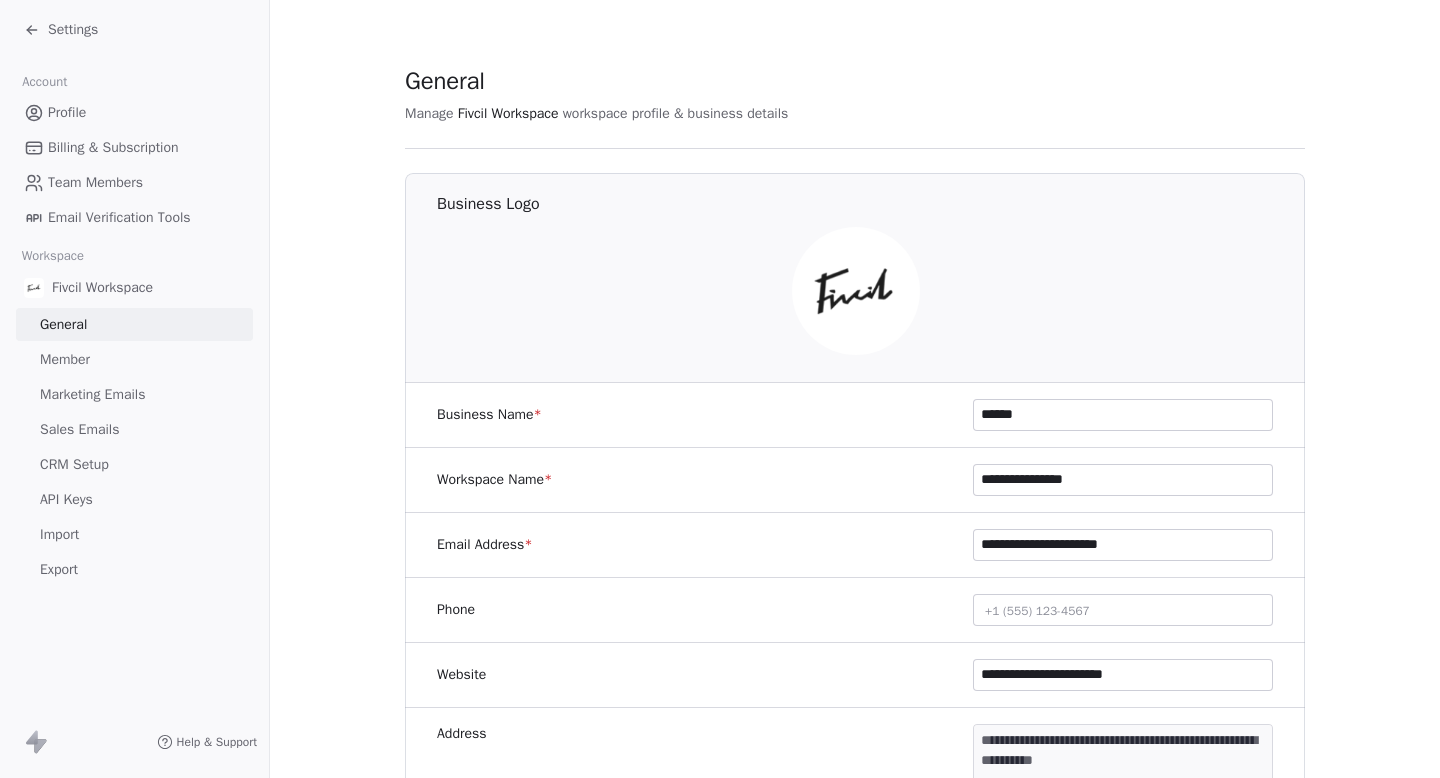 click on "Marketing Emails" at bounding box center (92, 394) 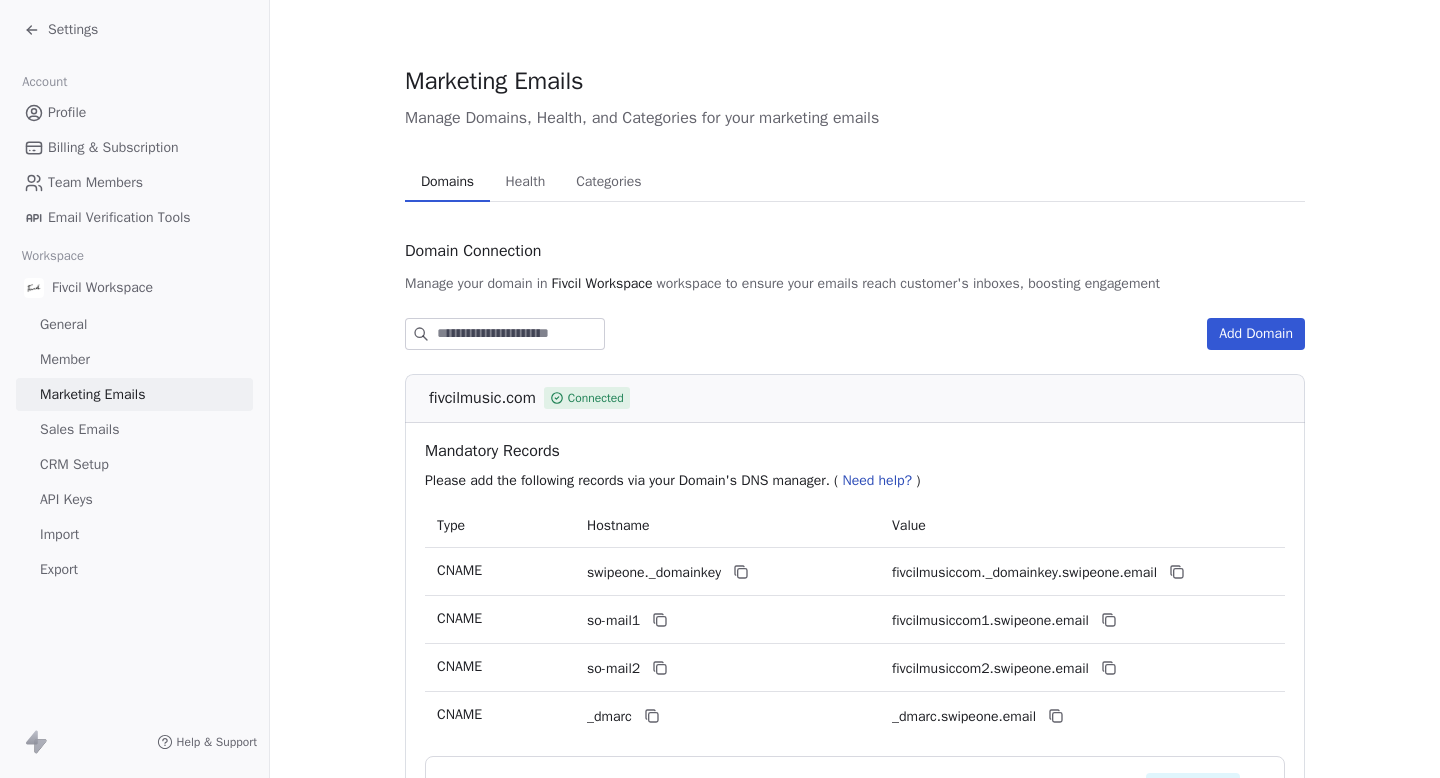click on "Health" at bounding box center (526, 182) 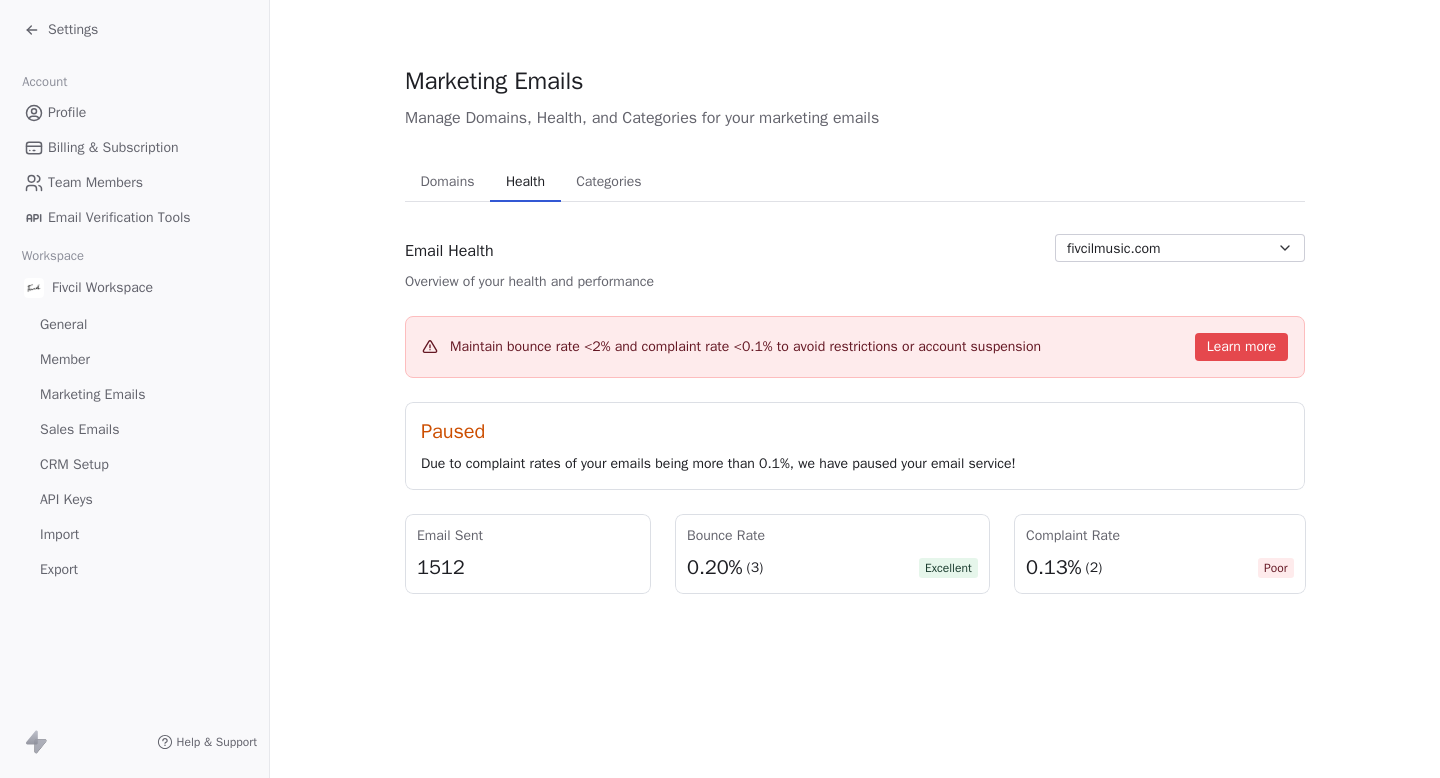 click on "Maintain bounce rate <2% and complaint rate <0.1% to avoid restrictions or account suspension Learn more" at bounding box center [855, 347] 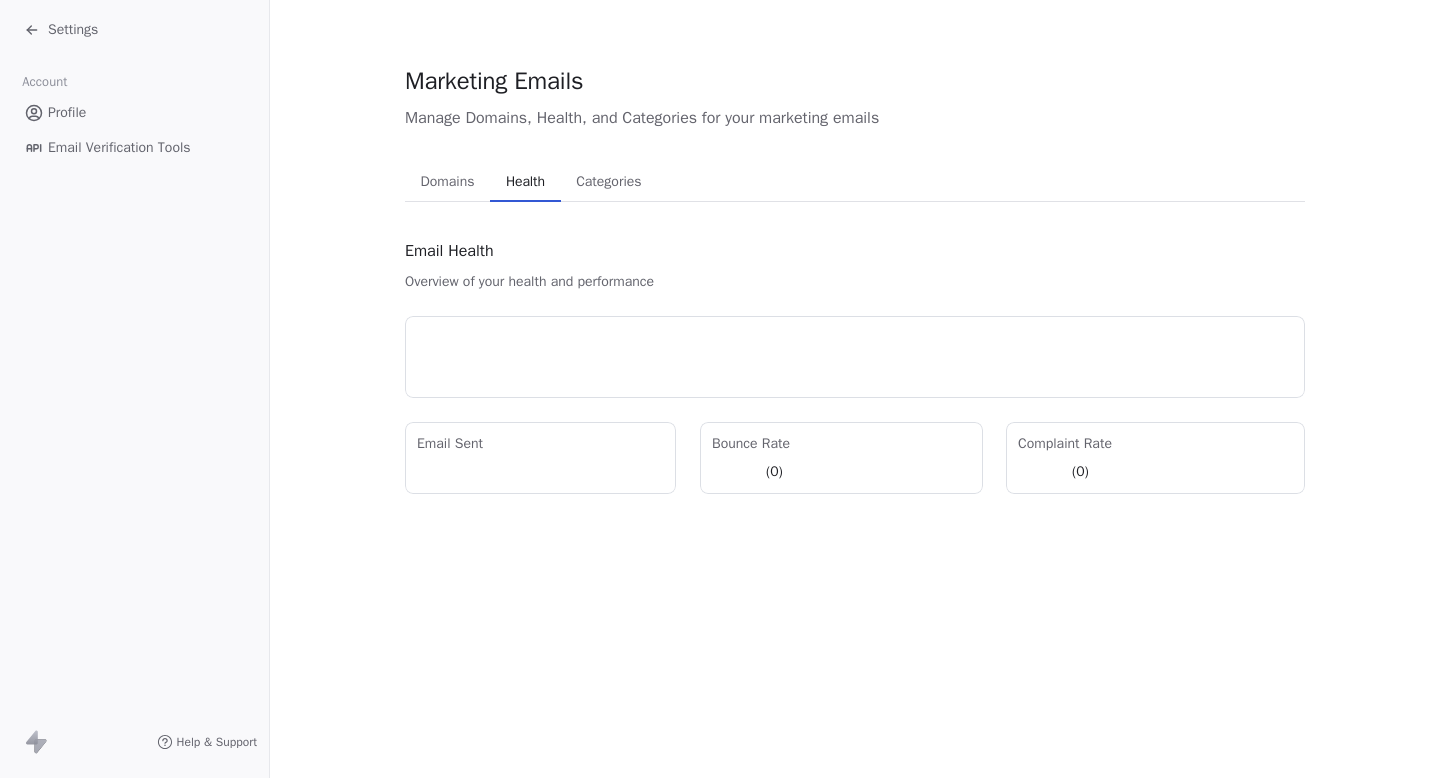 scroll, scrollTop: 0, scrollLeft: 0, axis: both 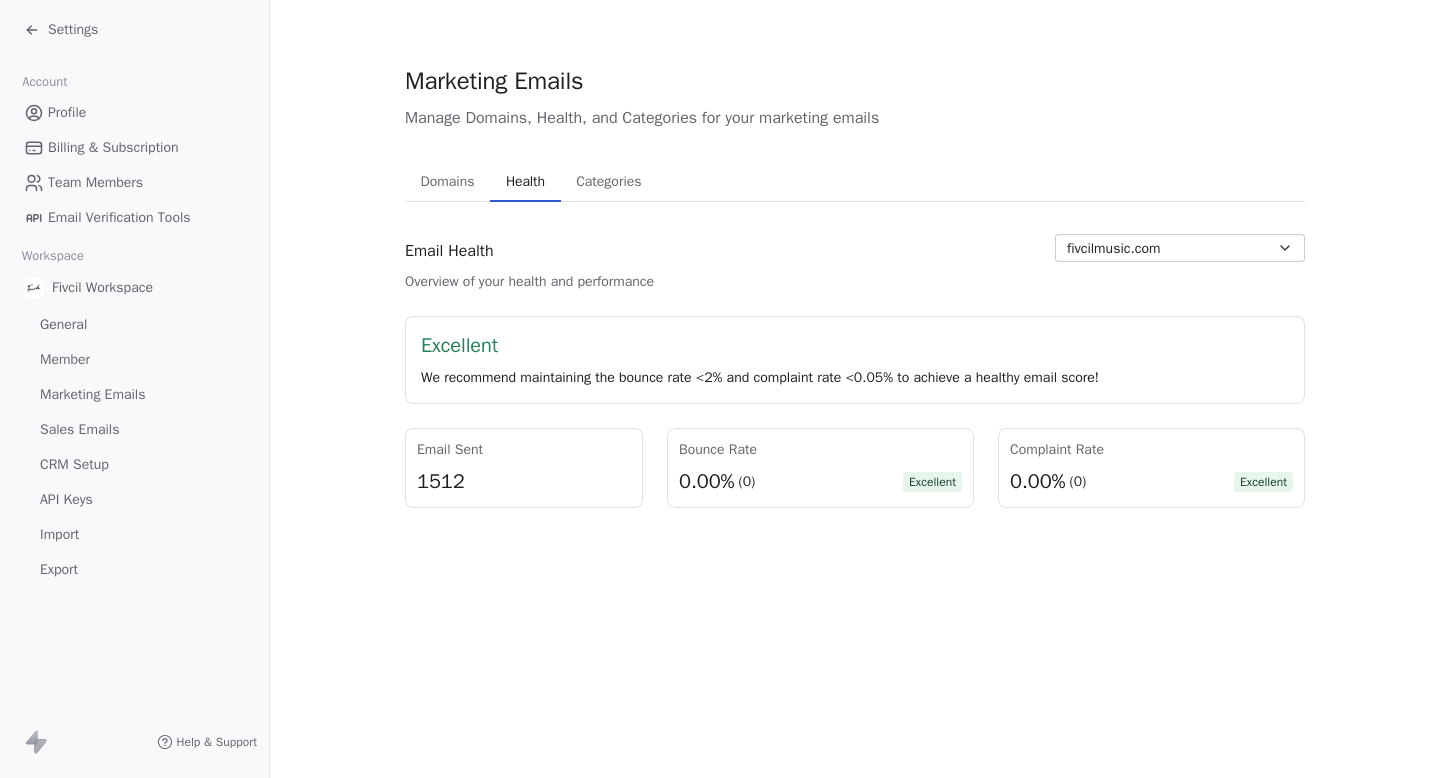 click 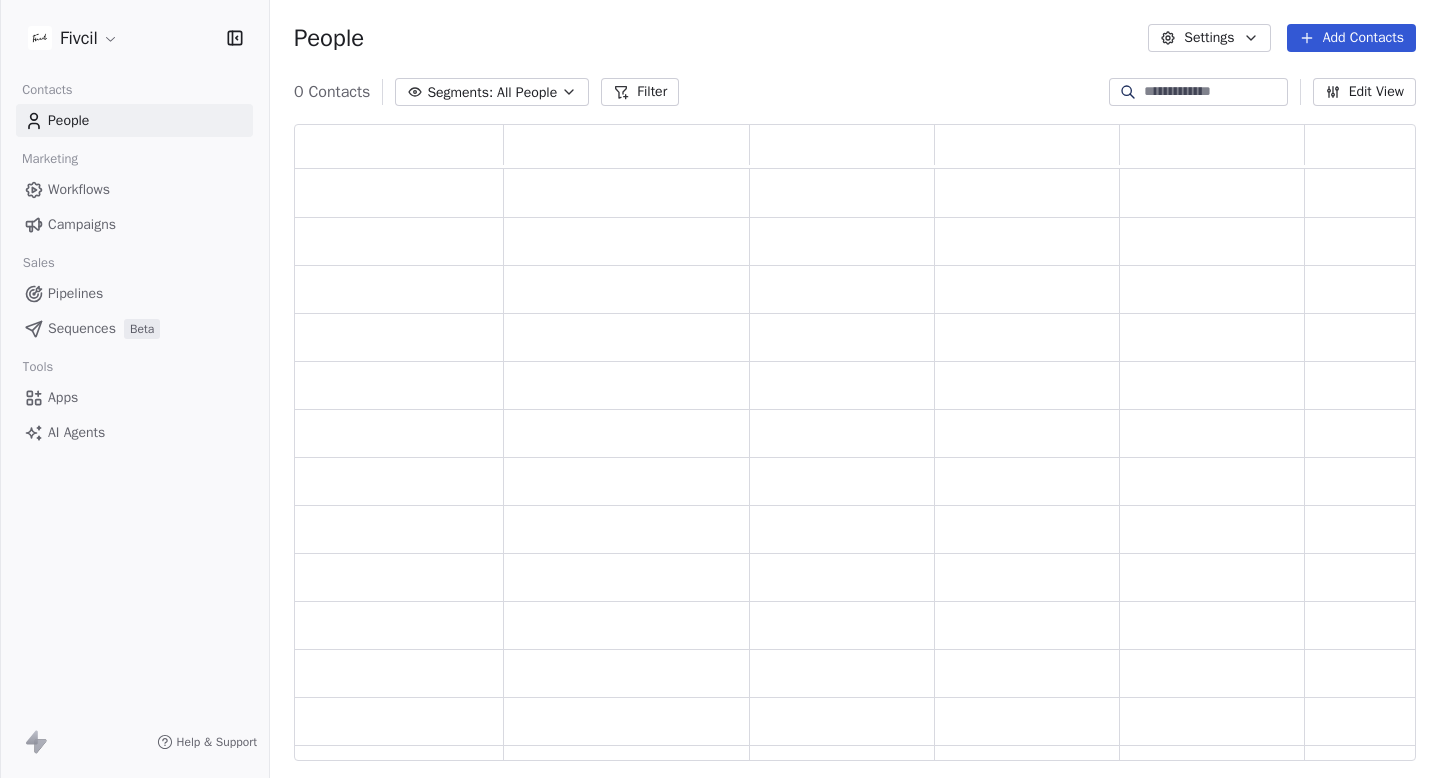 scroll, scrollTop: 1, scrollLeft: 1, axis: both 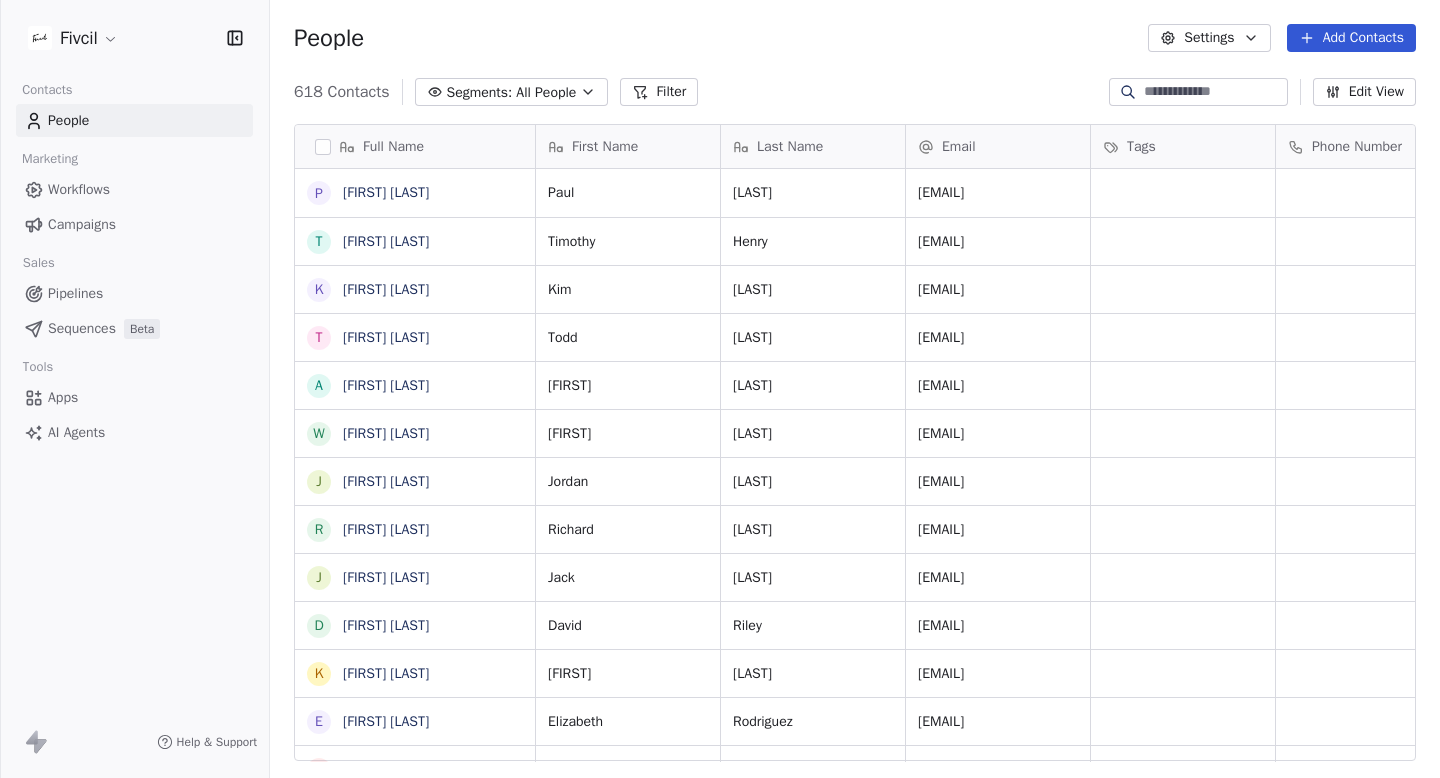 click on "Campaigns" at bounding box center (134, 224) 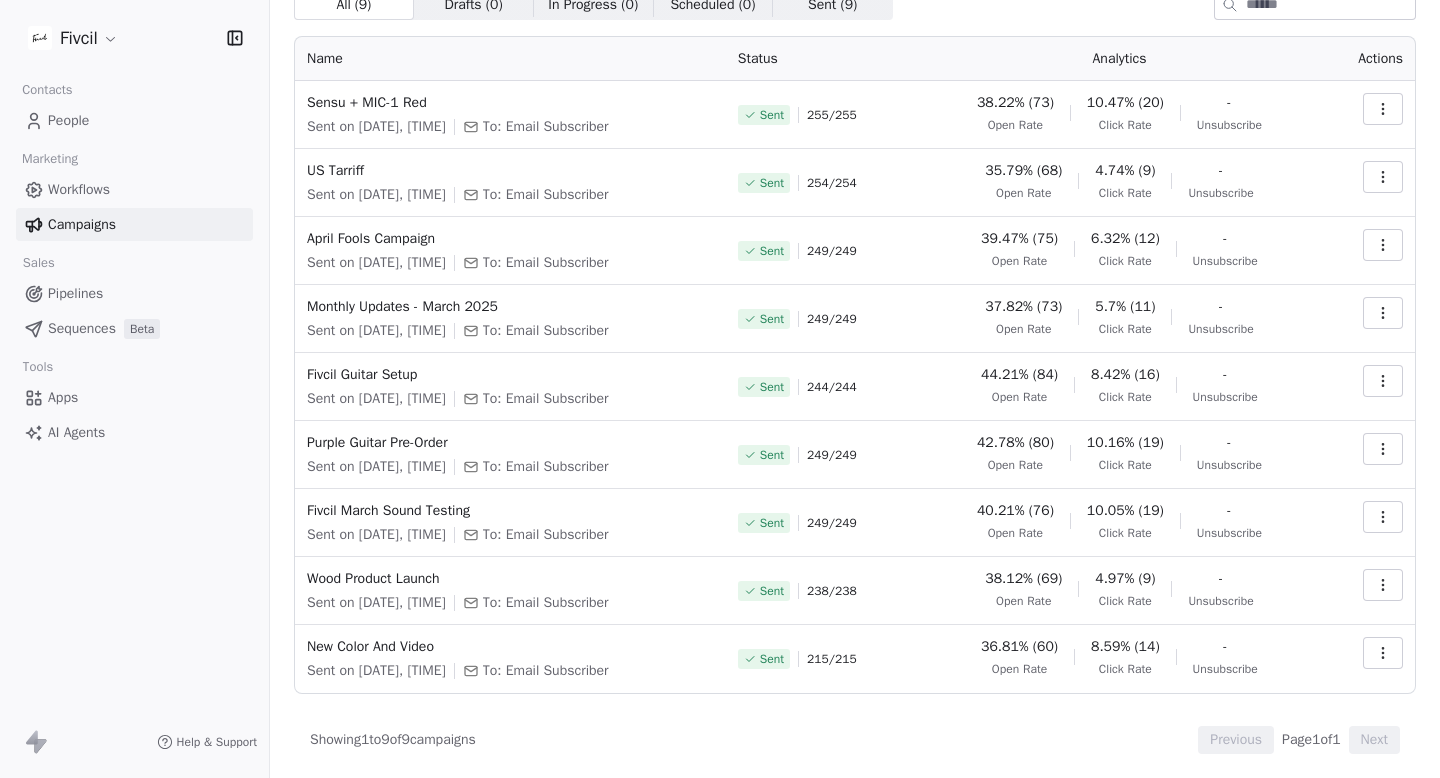 scroll, scrollTop: 0, scrollLeft: 0, axis: both 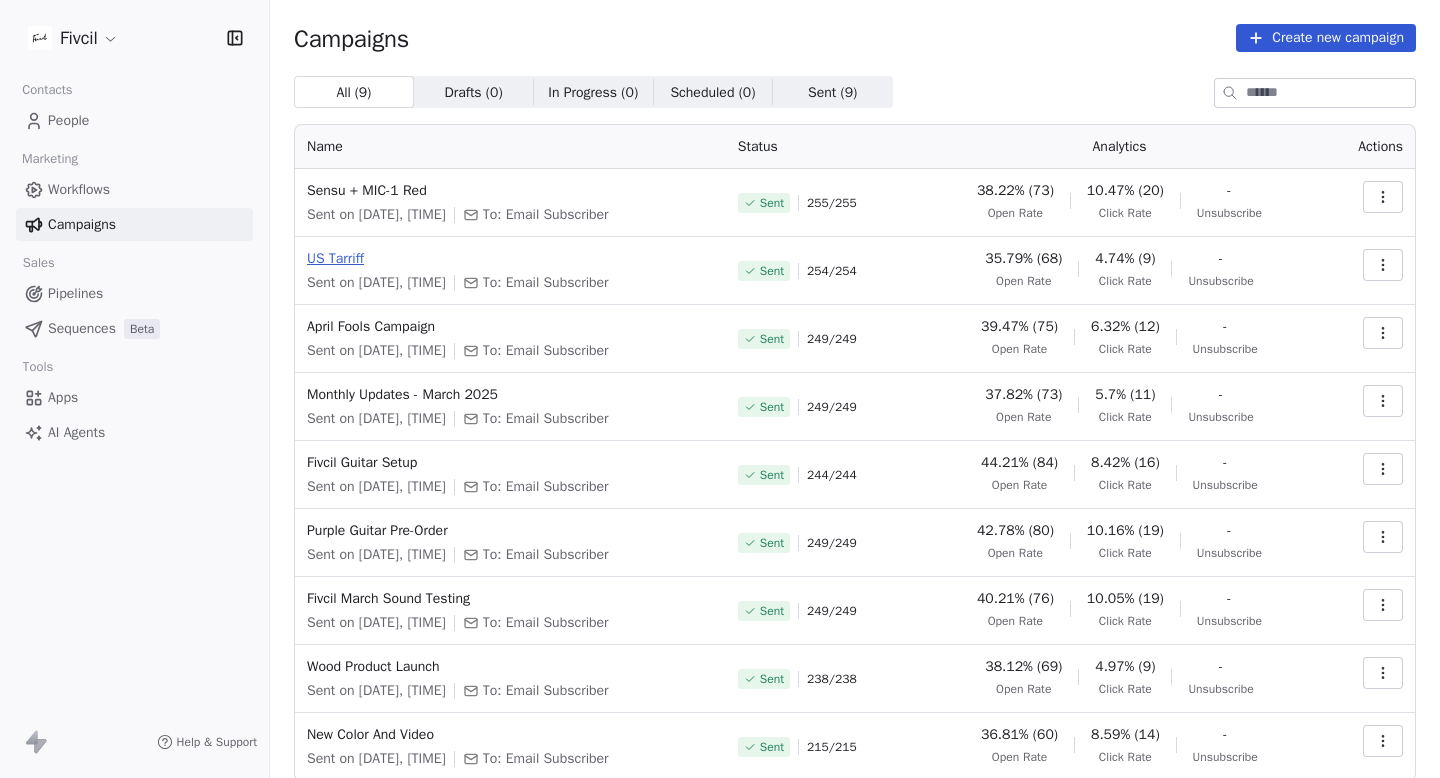 click on "US Tarriff" at bounding box center [510, 259] 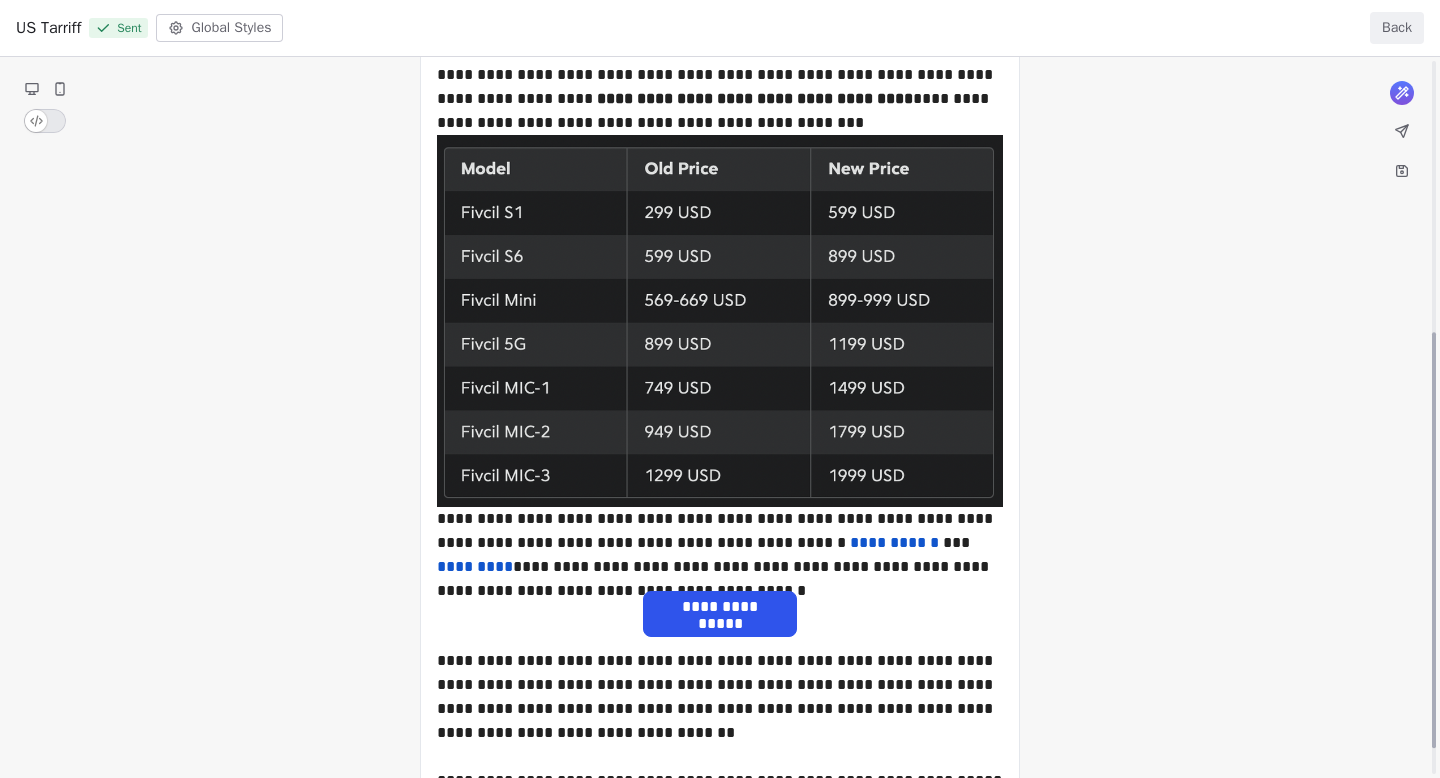scroll, scrollTop: 0, scrollLeft: 0, axis: both 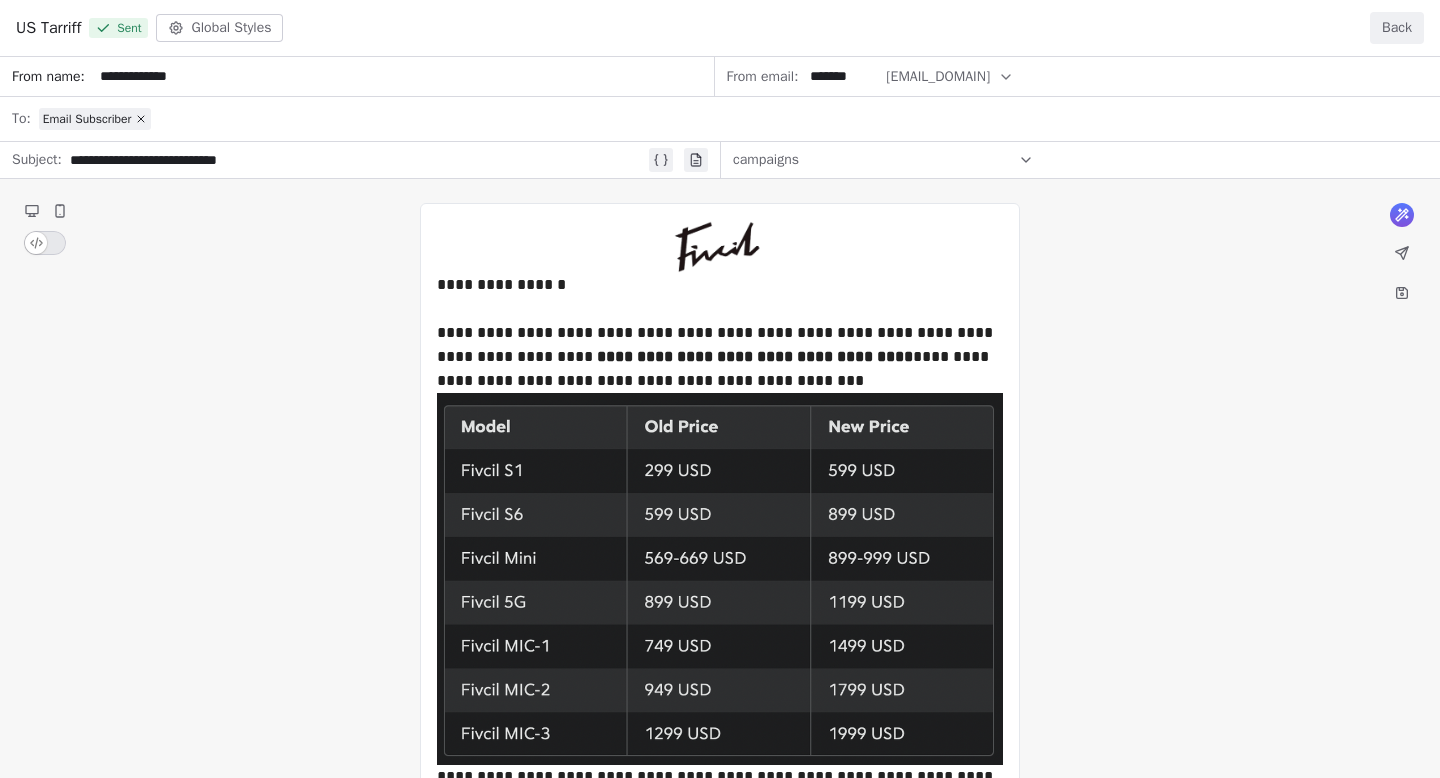 click on "Back" at bounding box center [1397, 28] 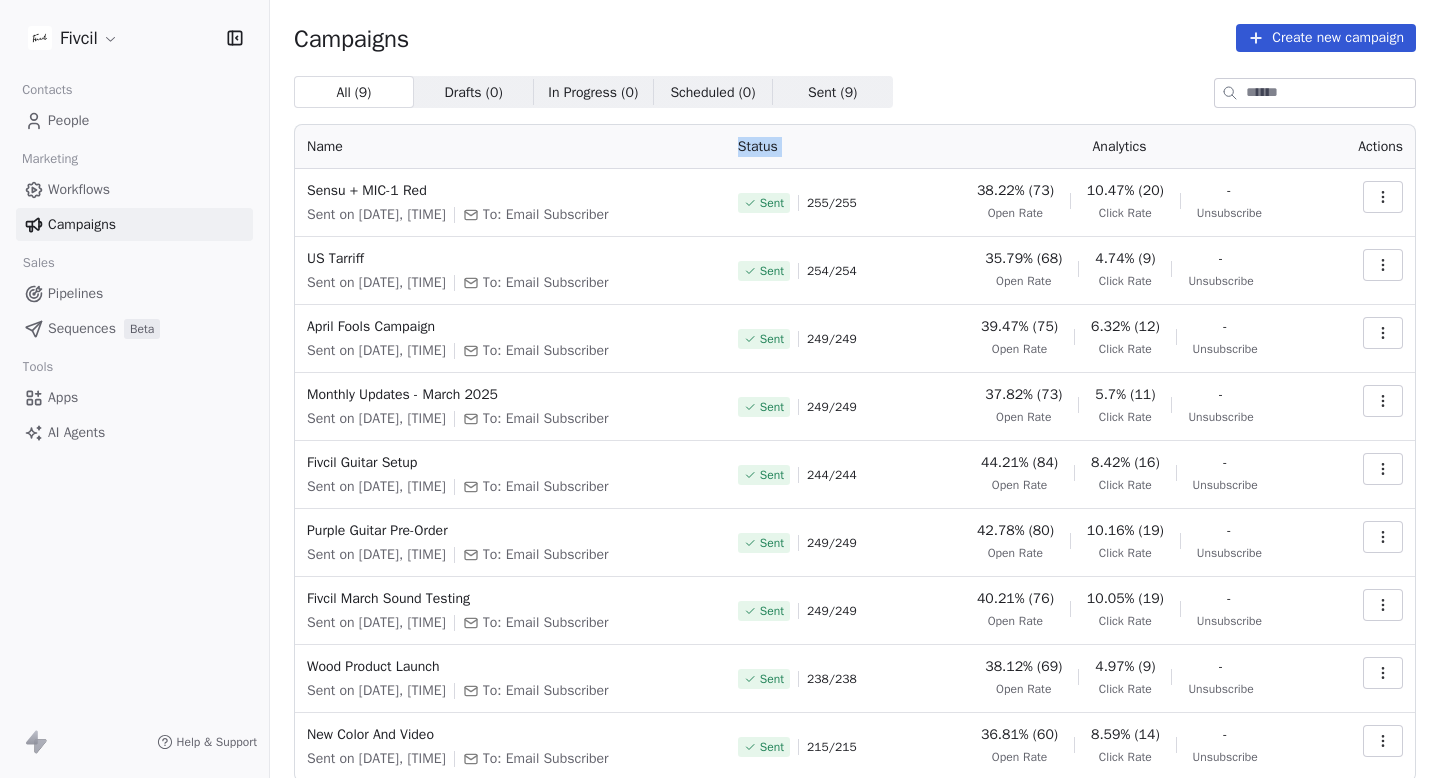 drag, startPoint x: 755, startPoint y: 142, endPoint x: 1030, endPoint y: 142, distance: 275 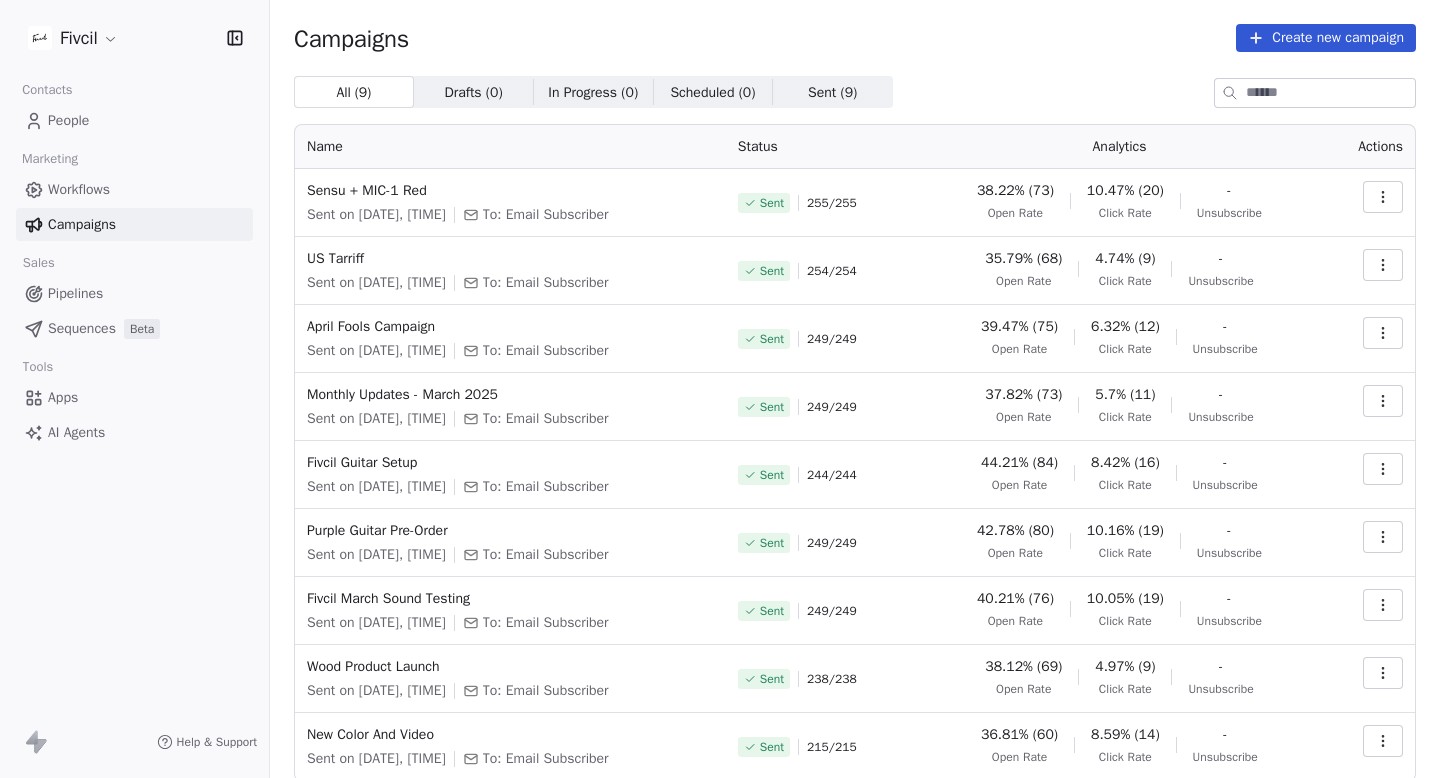 drag, startPoint x: 769, startPoint y: 143, endPoint x: 826, endPoint y: 143, distance: 57 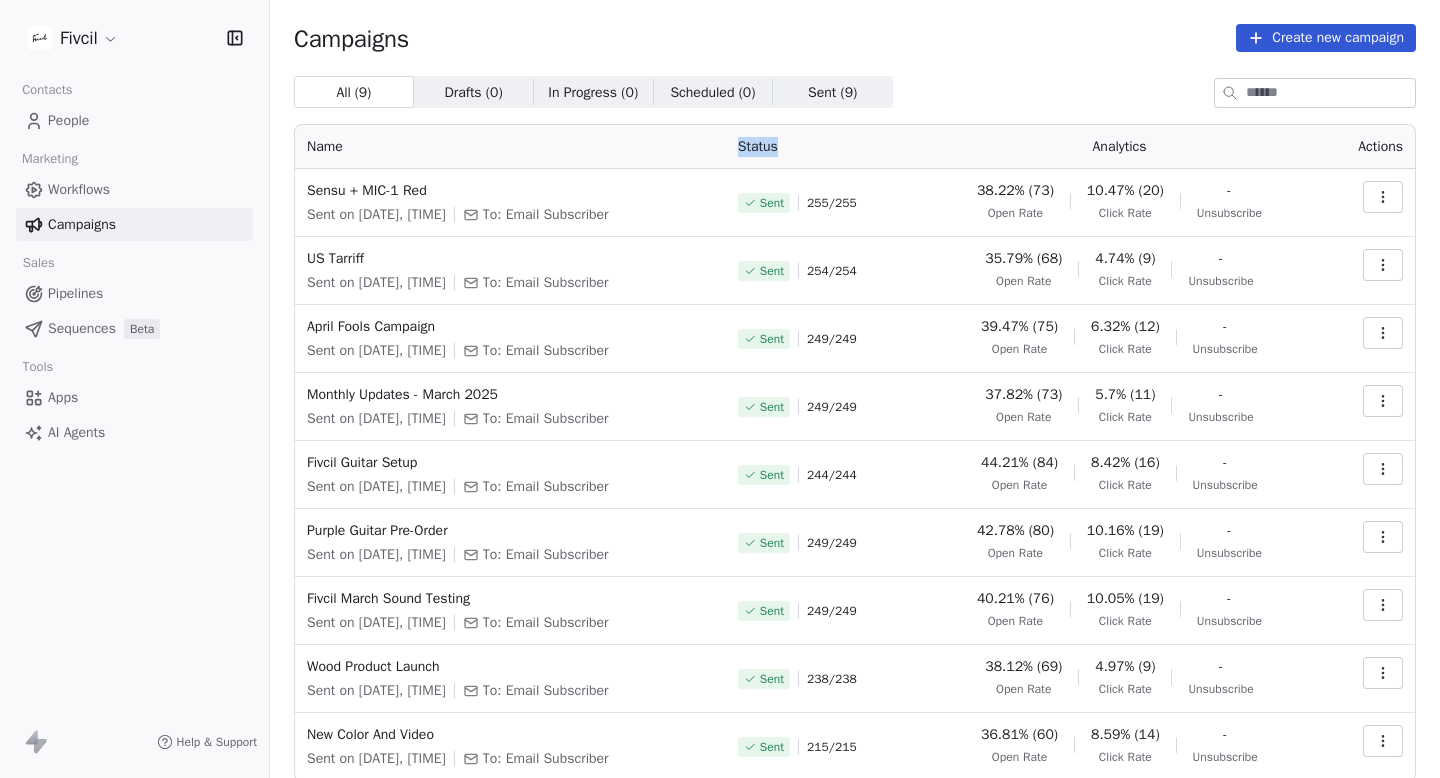 click on "Status" at bounding box center (820, 147) 